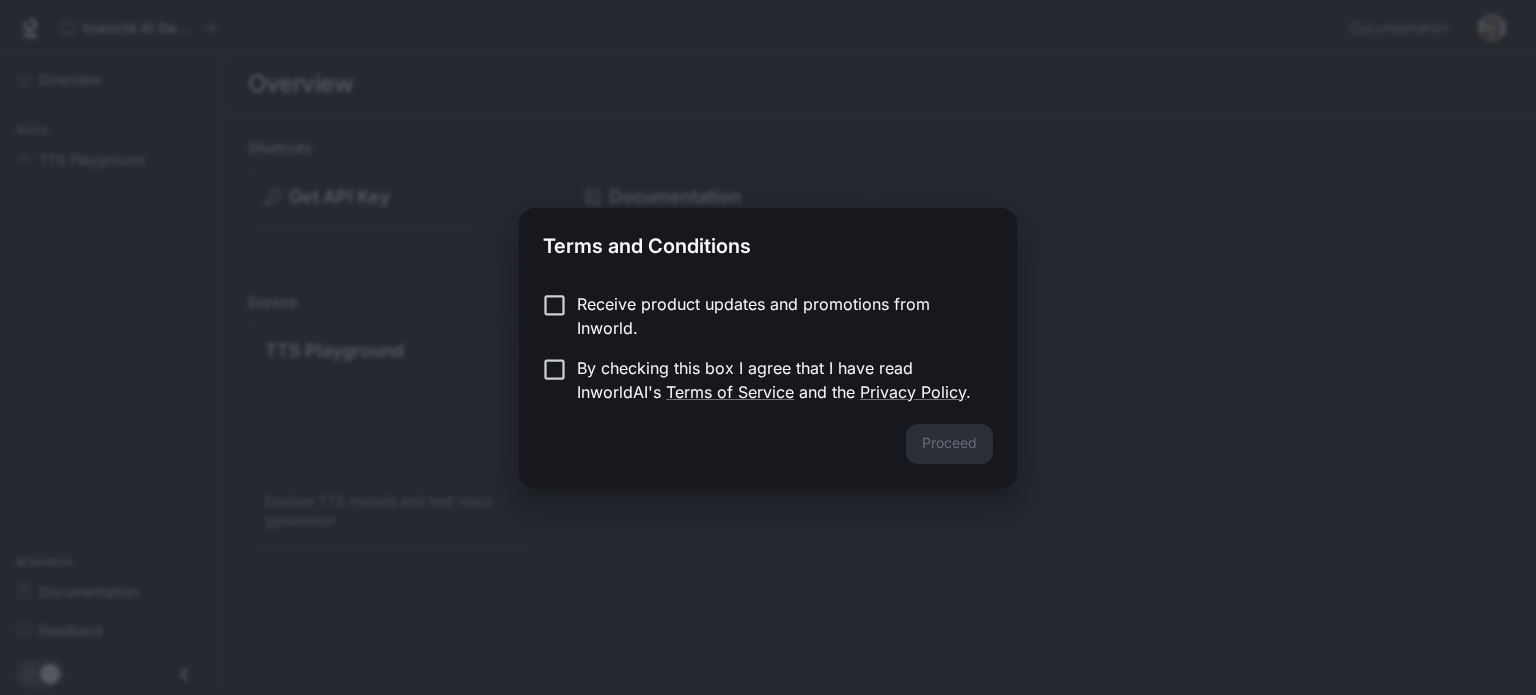 scroll, scrollTop: 0, scrollLeft: 0, axis: both 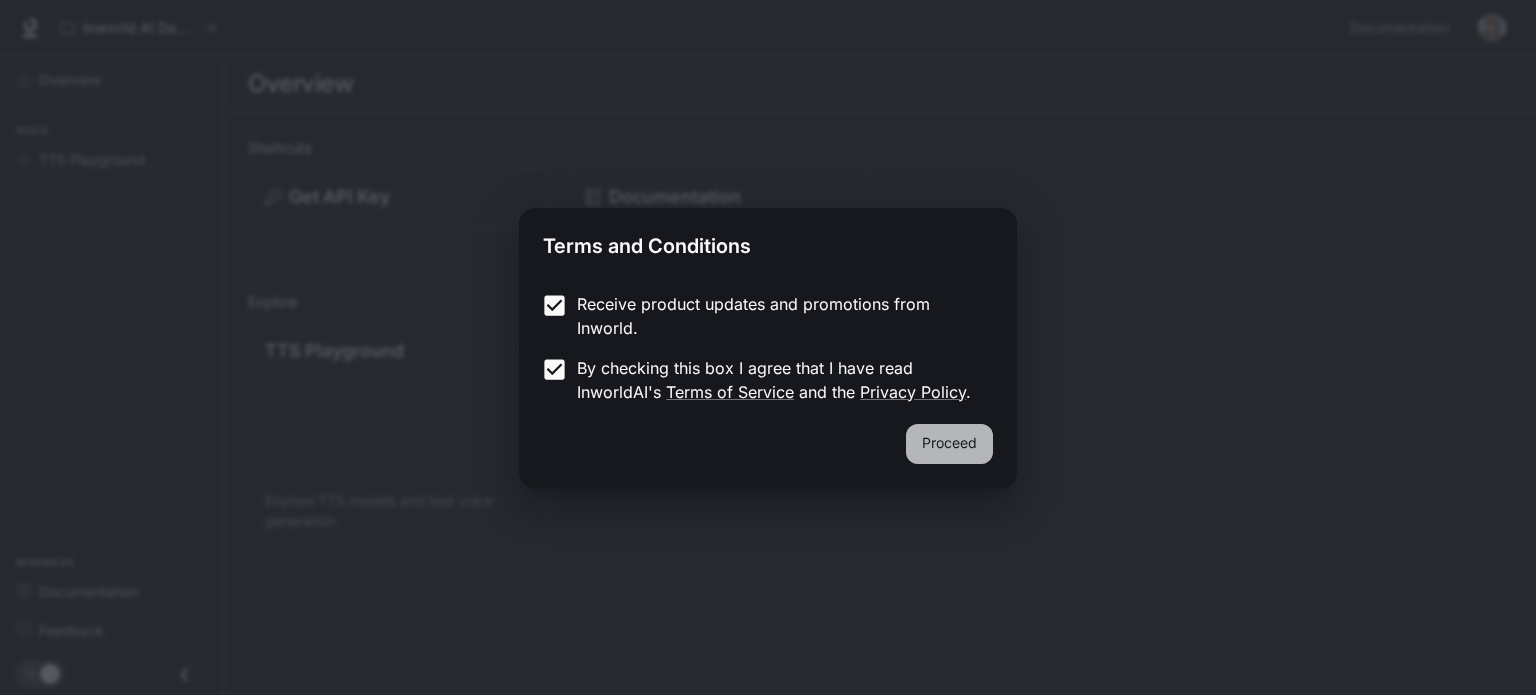 click on "Proceed" at bounding box center (949, 444) 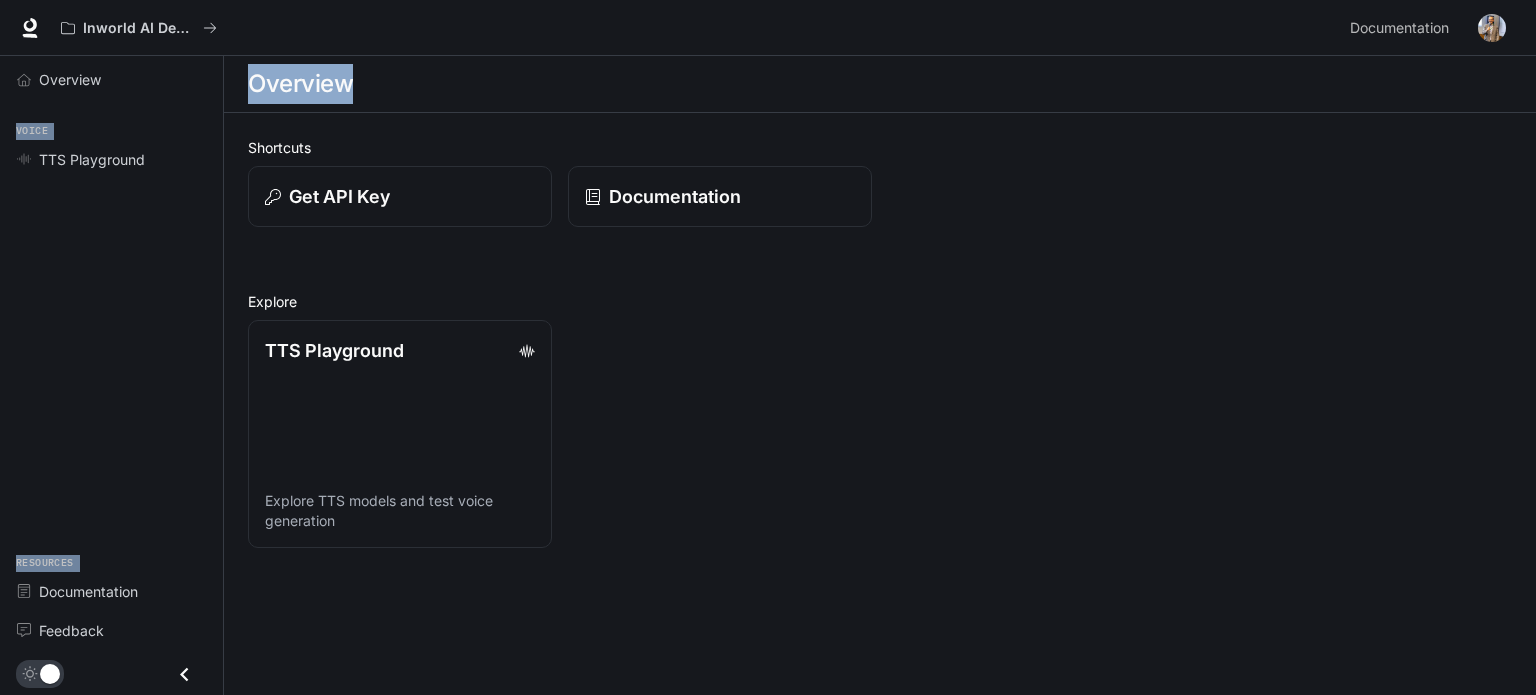 drag, startPoint x: 450, startPoint y: 47, endPoint x: 394, endPoint y: 94, distance: 73.109505 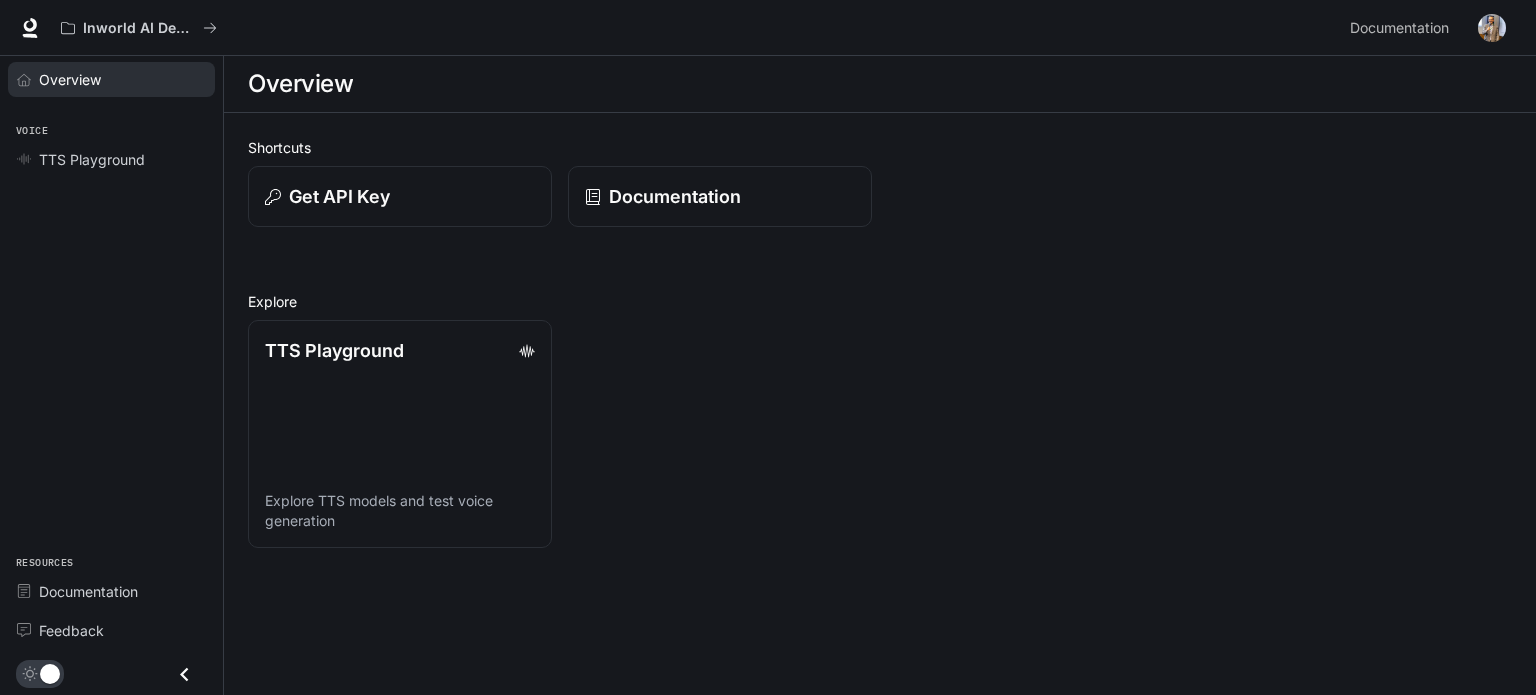 click on "Overview" at bounding box center (122, 79) 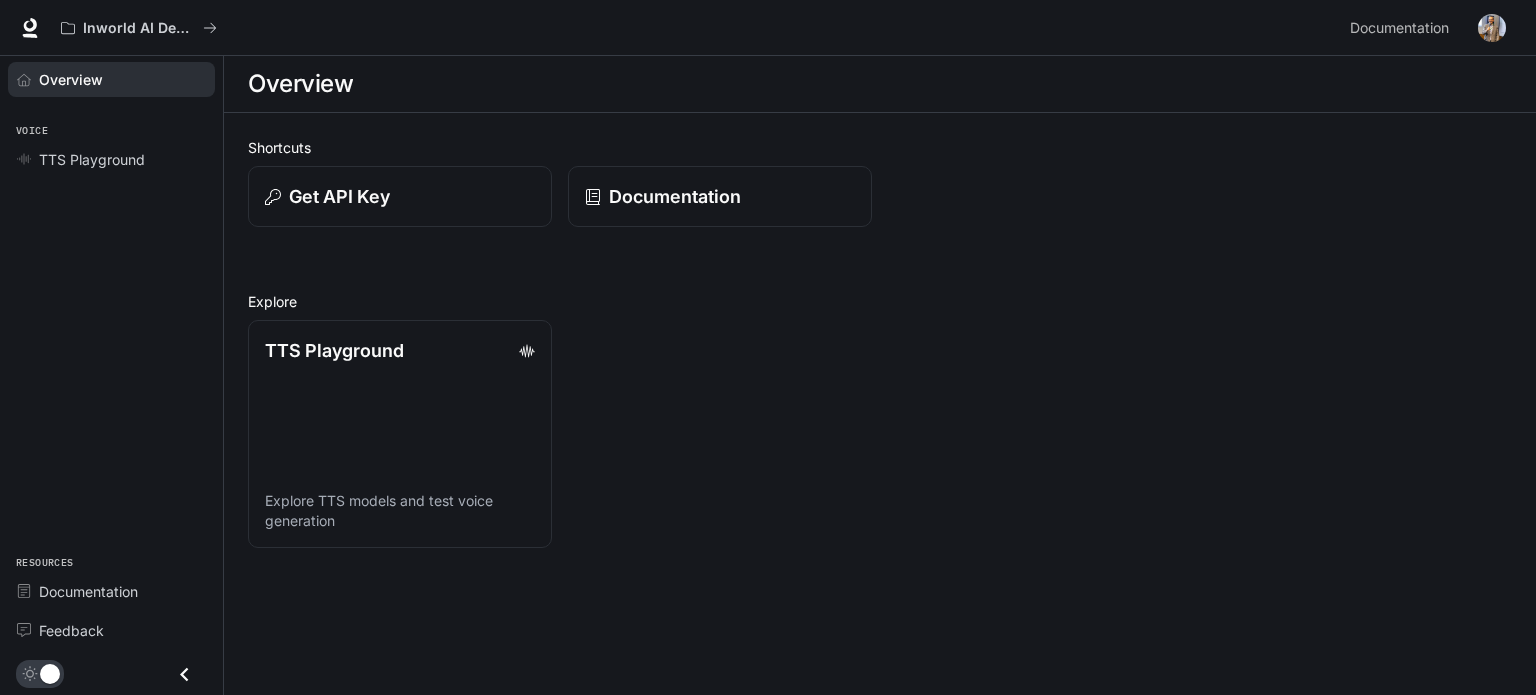 click on "Overview" at bounding box center [122, 79] 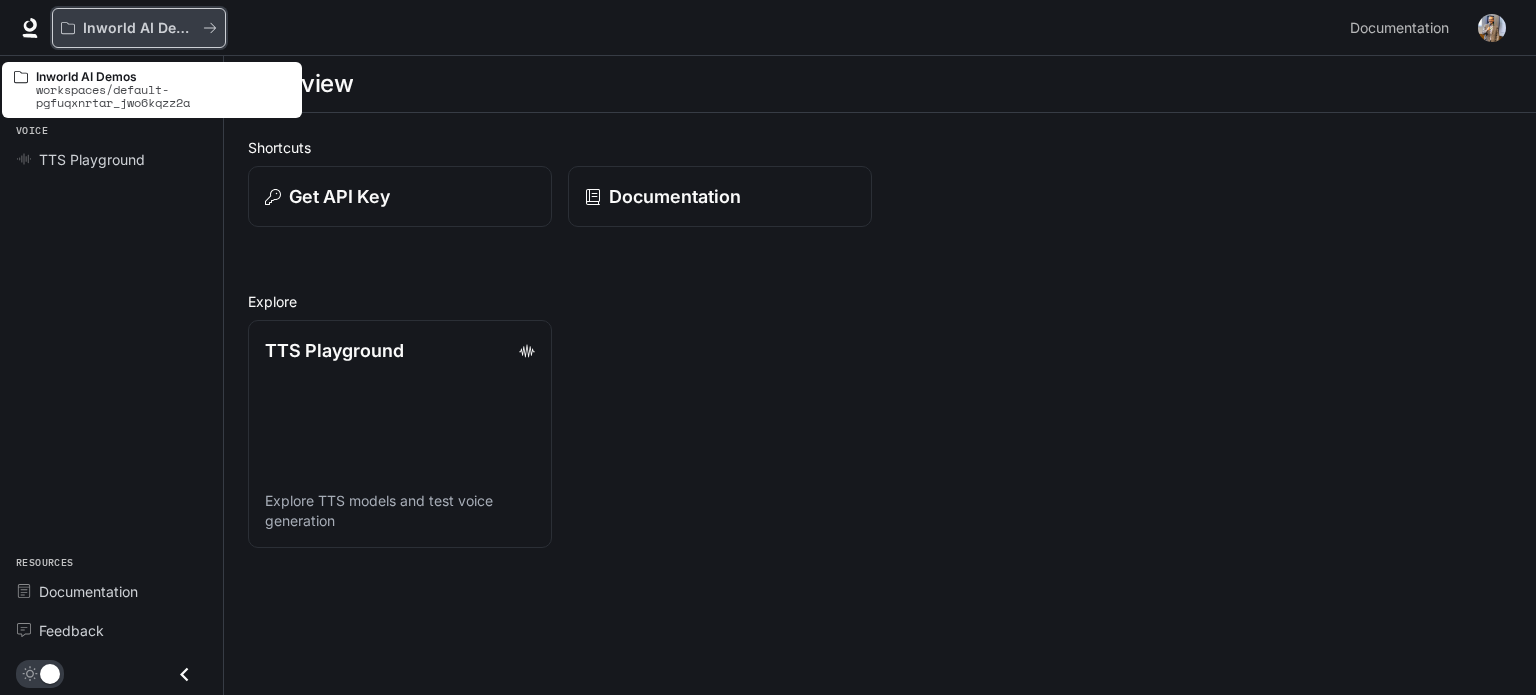 click 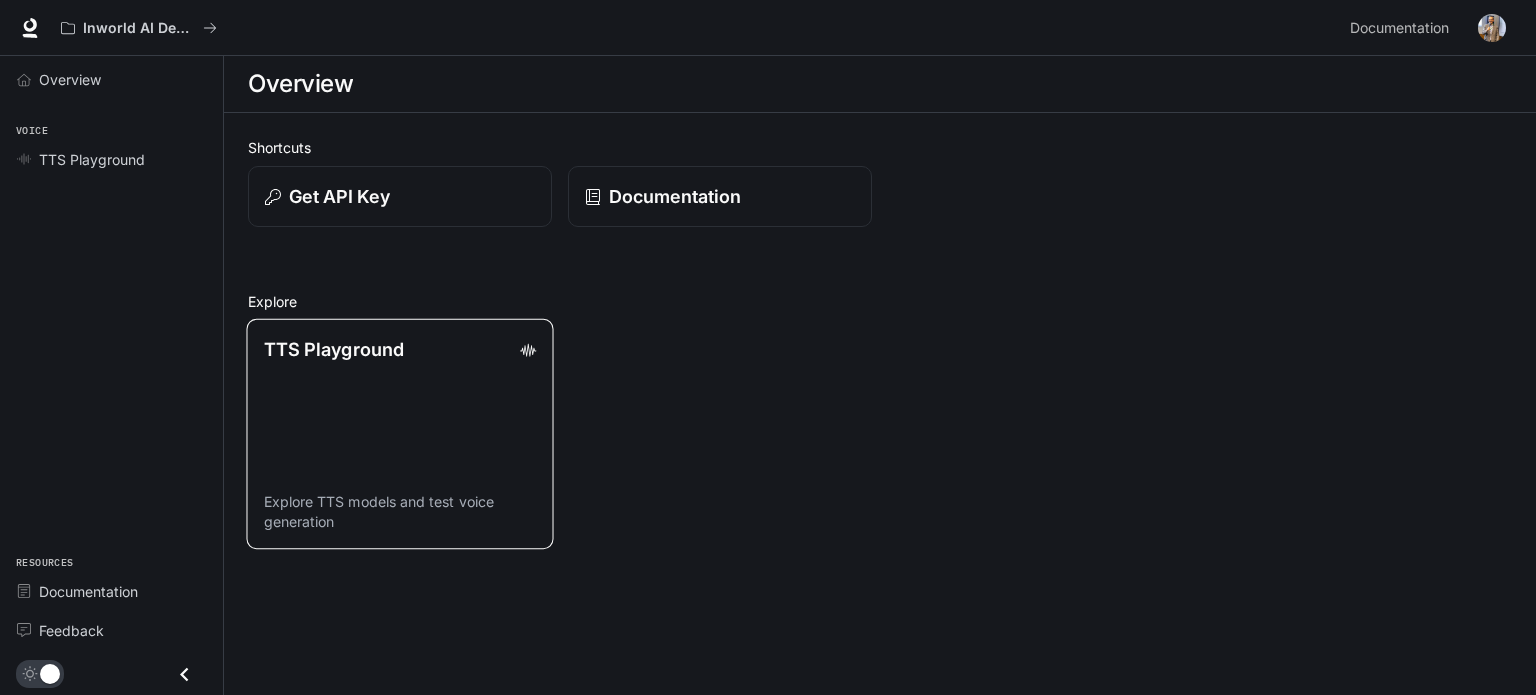 click on "TTS Playground Explore TTS models and test voice generation" at bounding box center [399, 434] 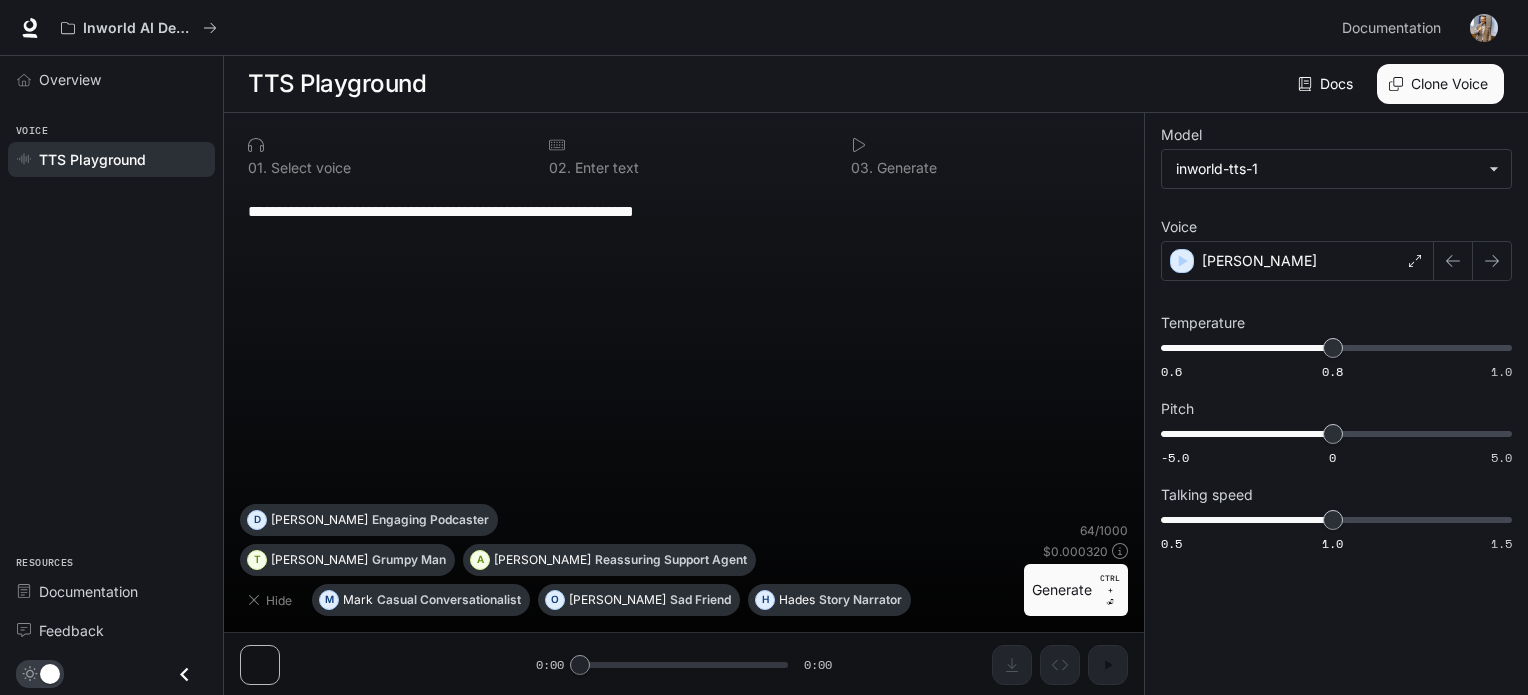 drag, startPoint x: 628, startPoint y: 303, endPoint x: 371, endPoint y: 219, distance: 270.37936 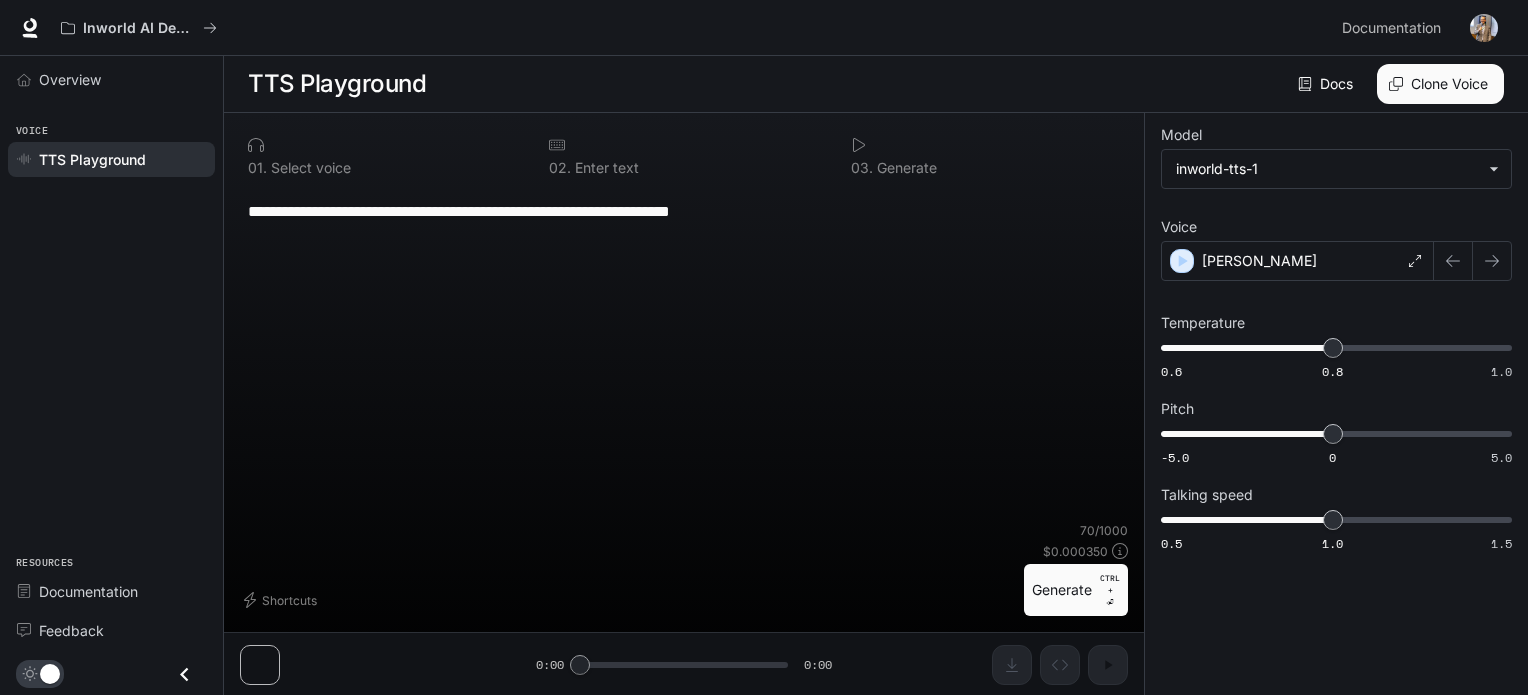 type on "**********" 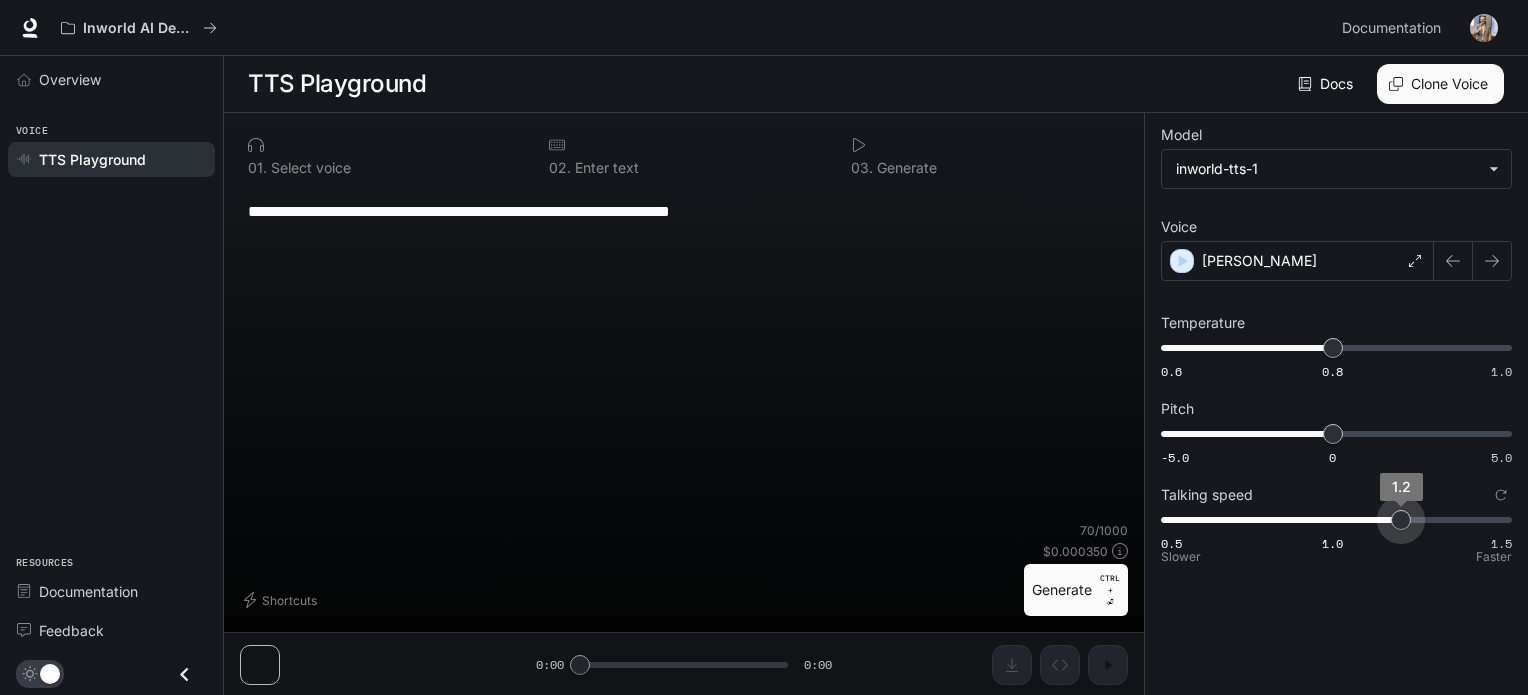 type on "***" 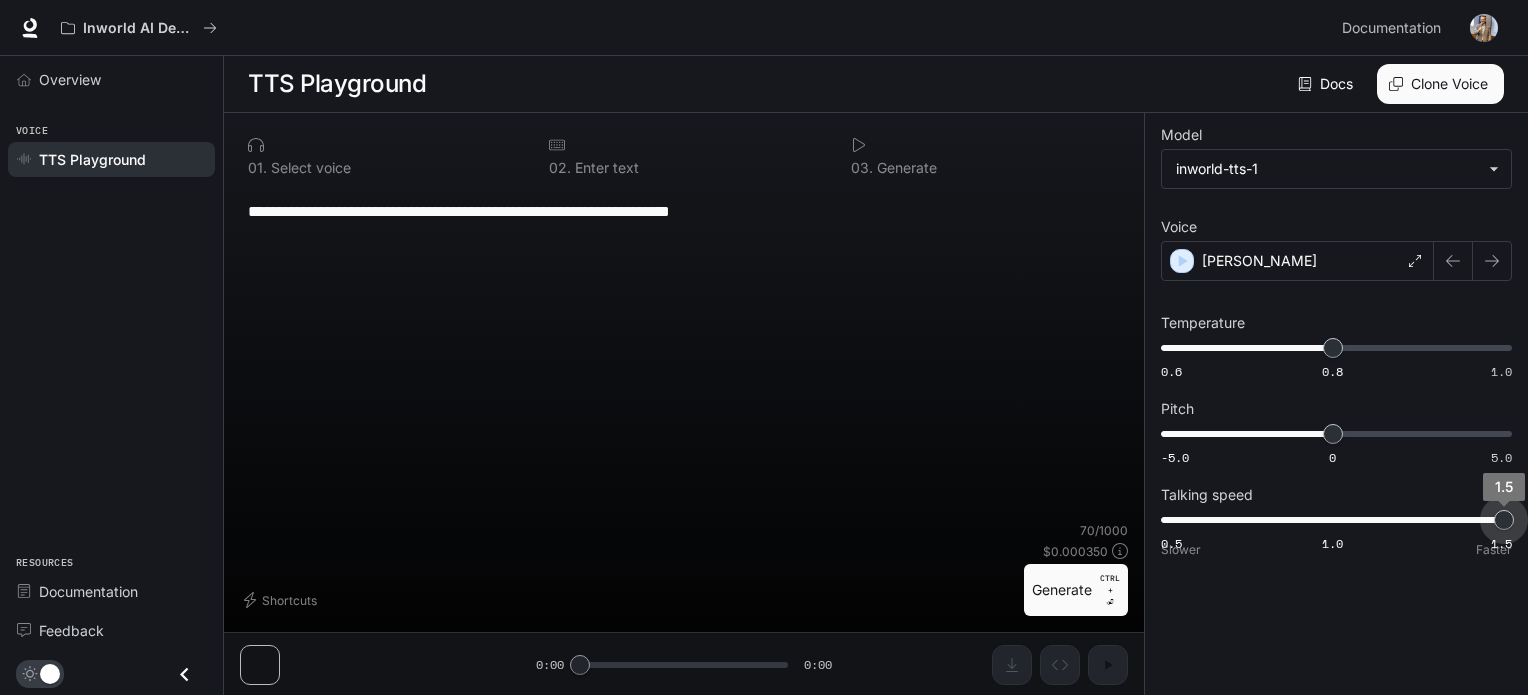 drag, startPoint x: 1338, startPoint y: 519, endPoint x: 1535, endPoint y: 509, distance: 197.25365 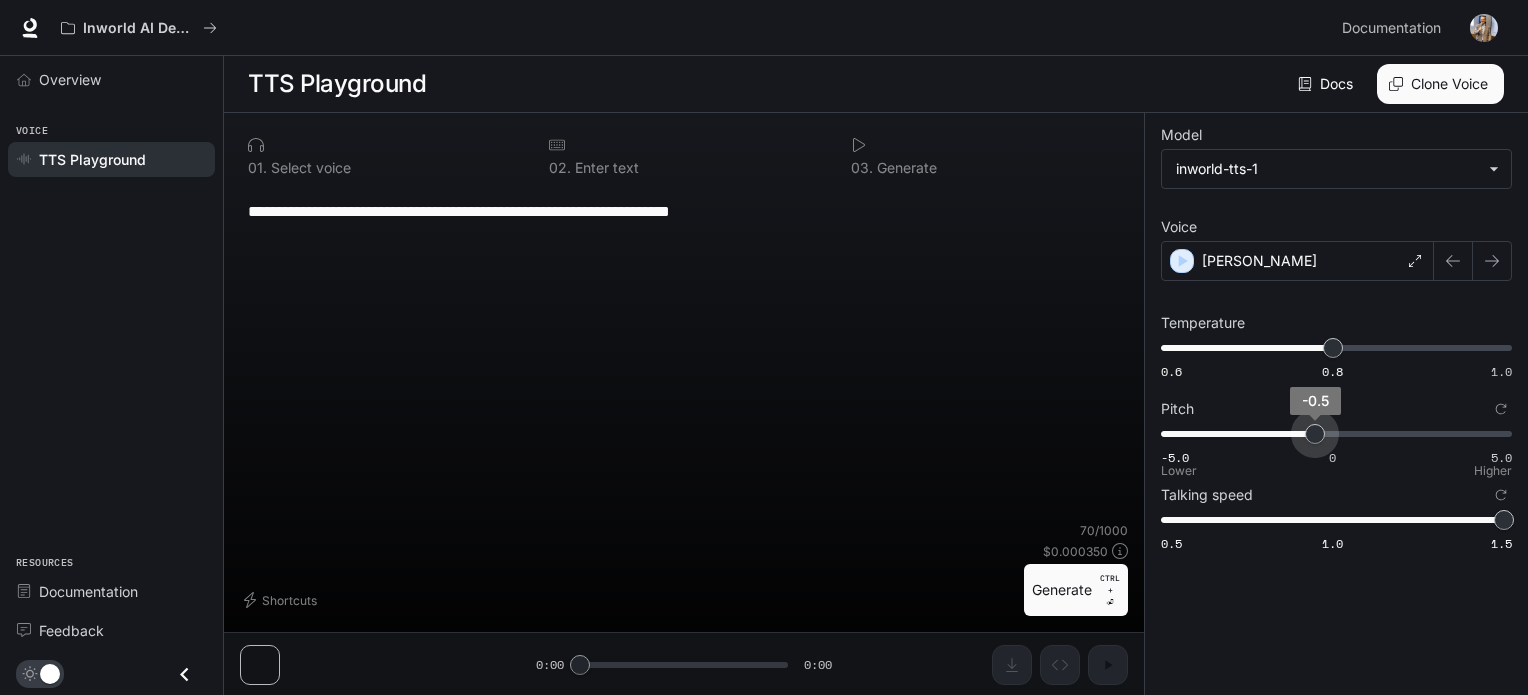 type on "*" 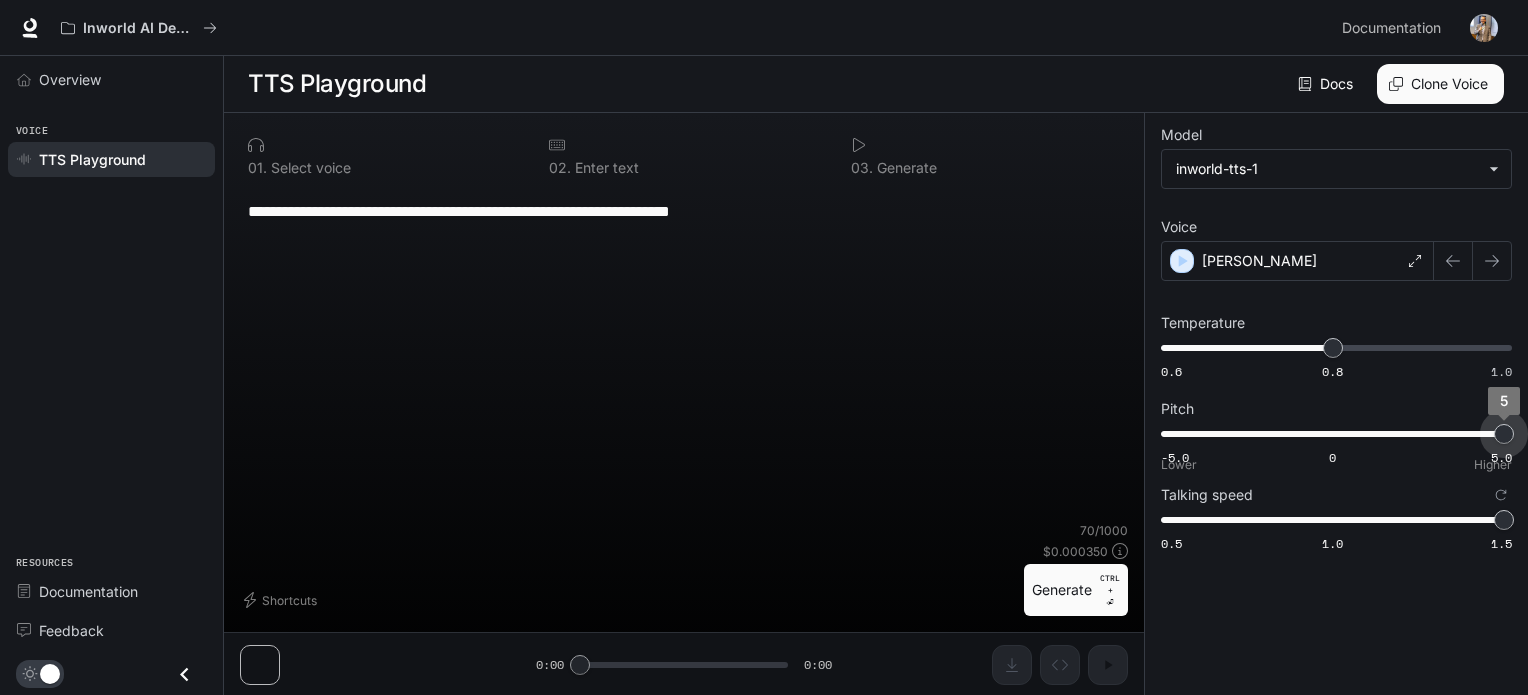 drag, startPoint x: 1316, startPoint y: 440, endPoint x: 1535, endPoint y: 410, distance: 221.04524 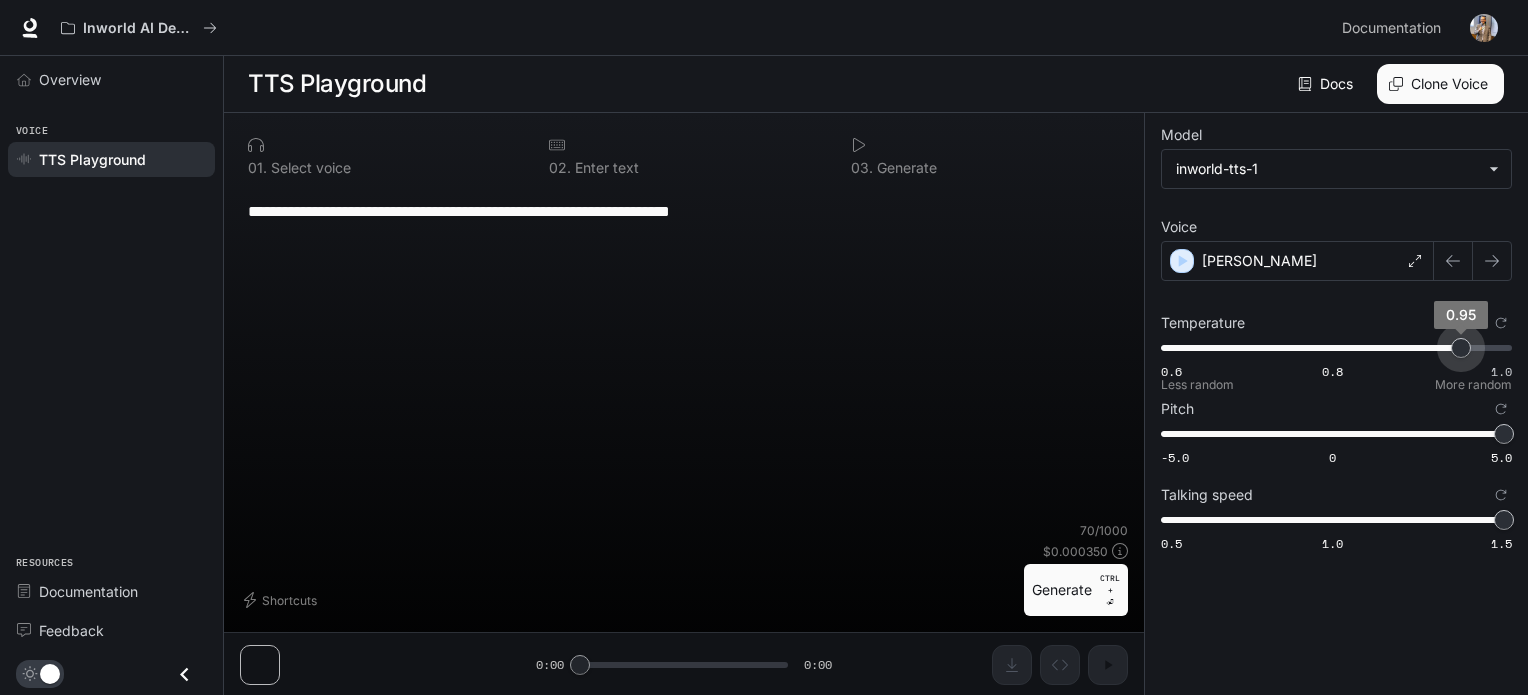 type on "*" 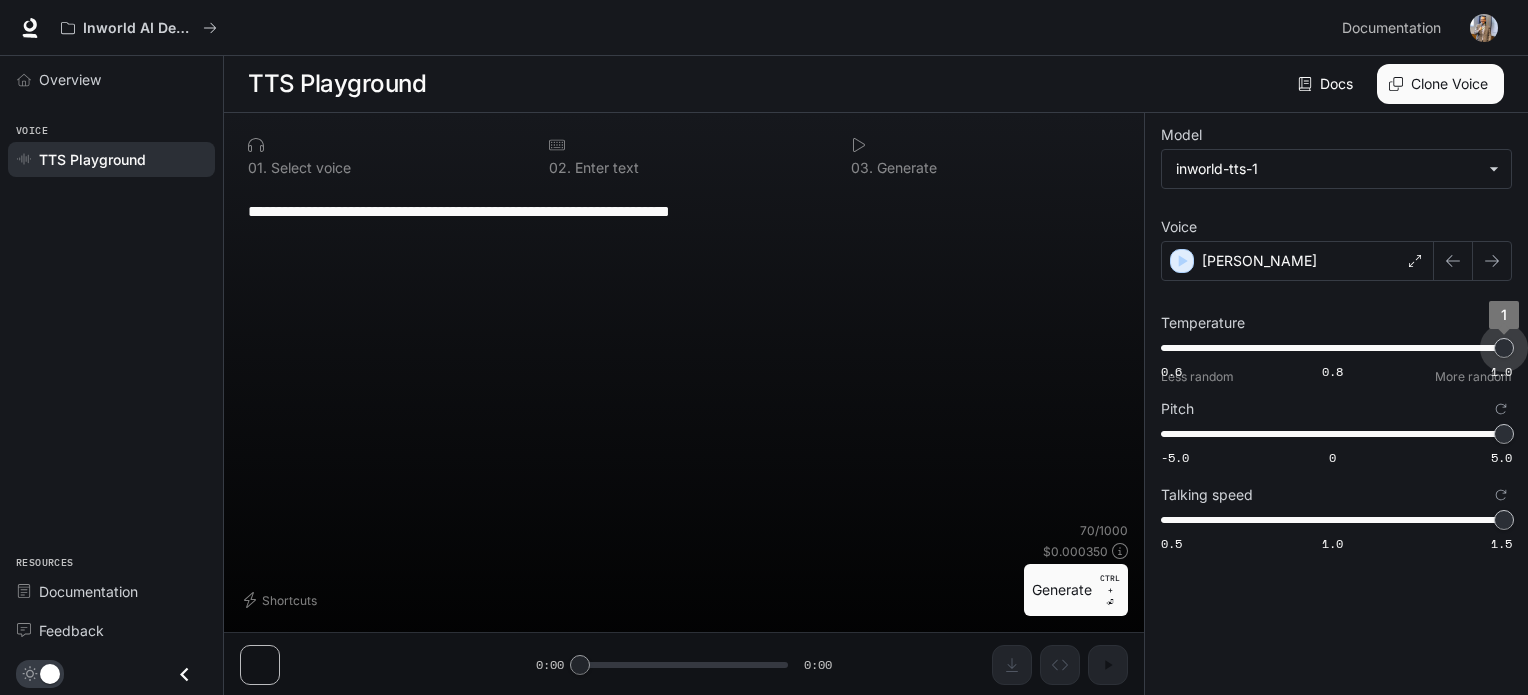 drag, startPoint x: 1327, startPoint y: 338, endPoint x: 1535, endPoint y: 386, distance: 213.46663 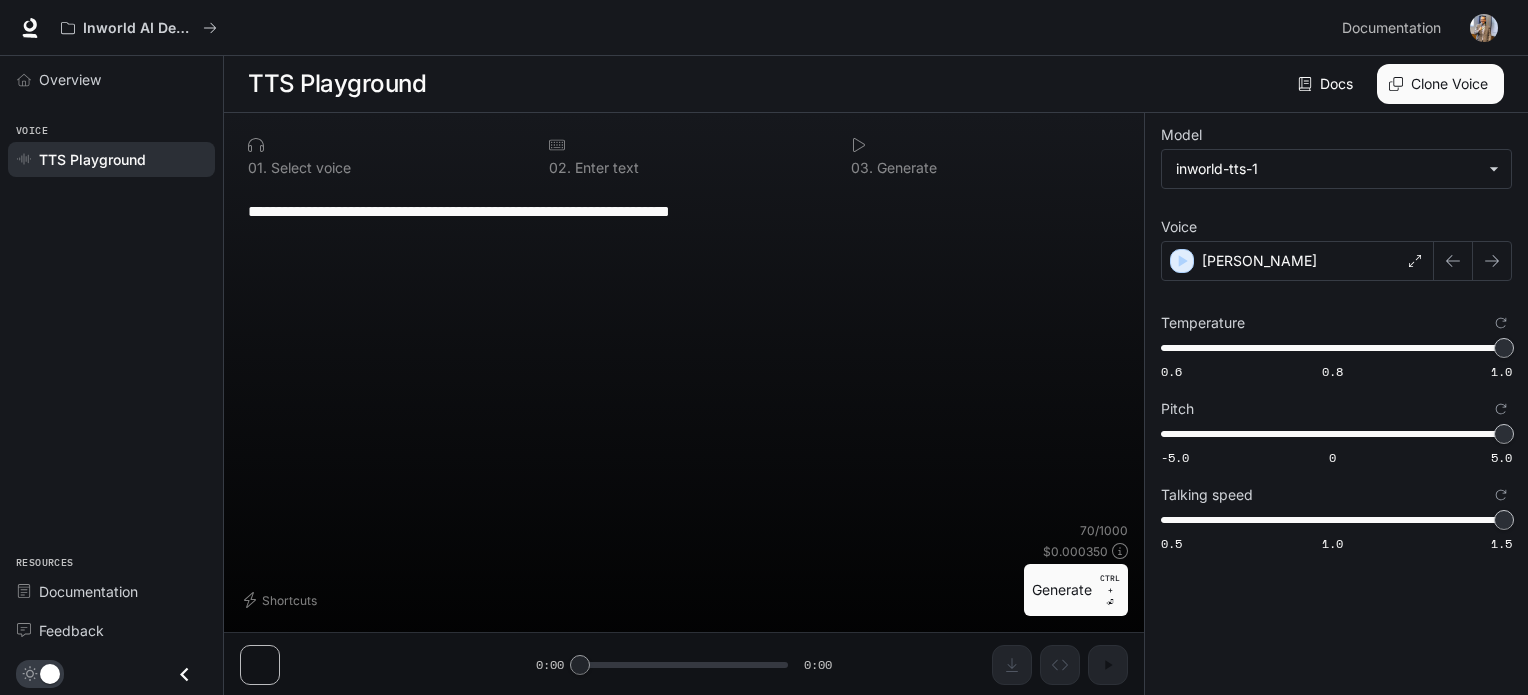 click on "**********" at bounding box center (684, 354) 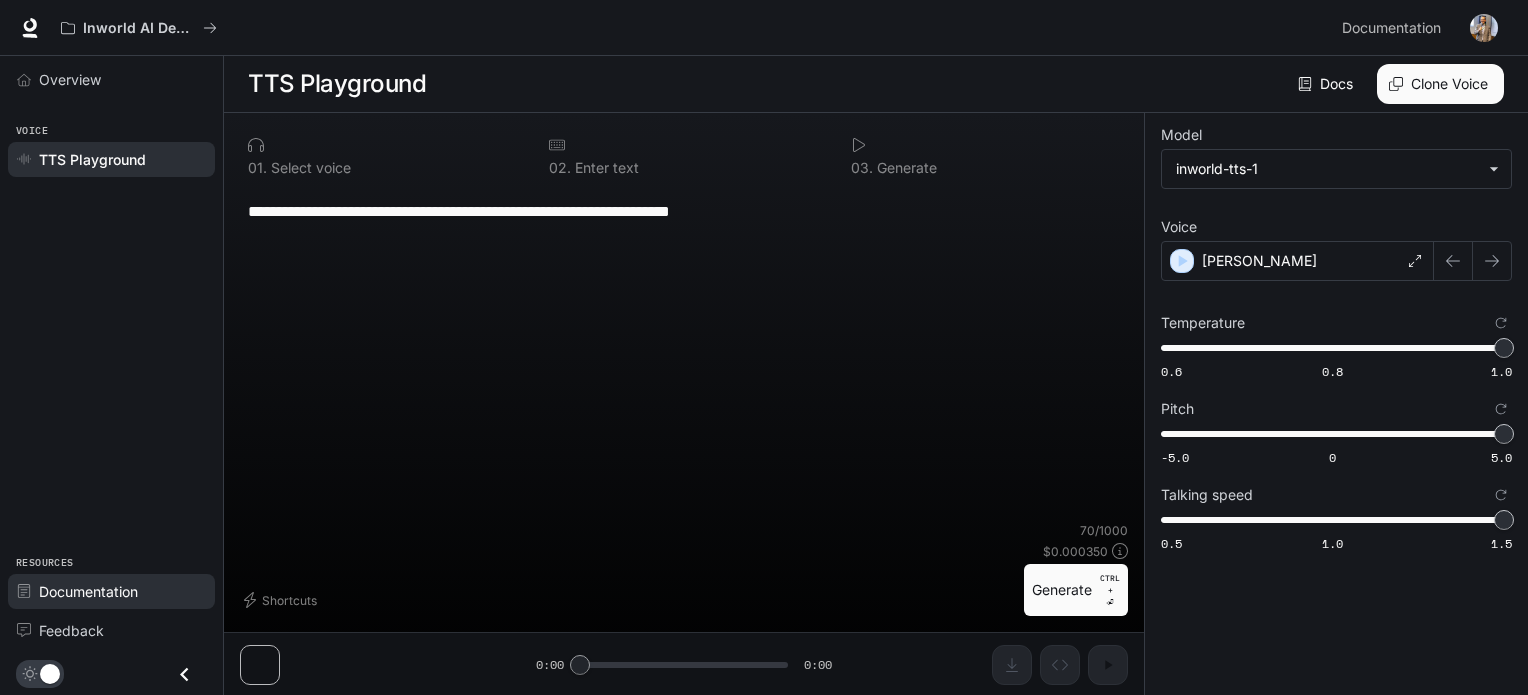 drag, startPoint x: 313, startPoint y: 407, endPoint x: 188, endPoint y: 579, distance: 212.62408 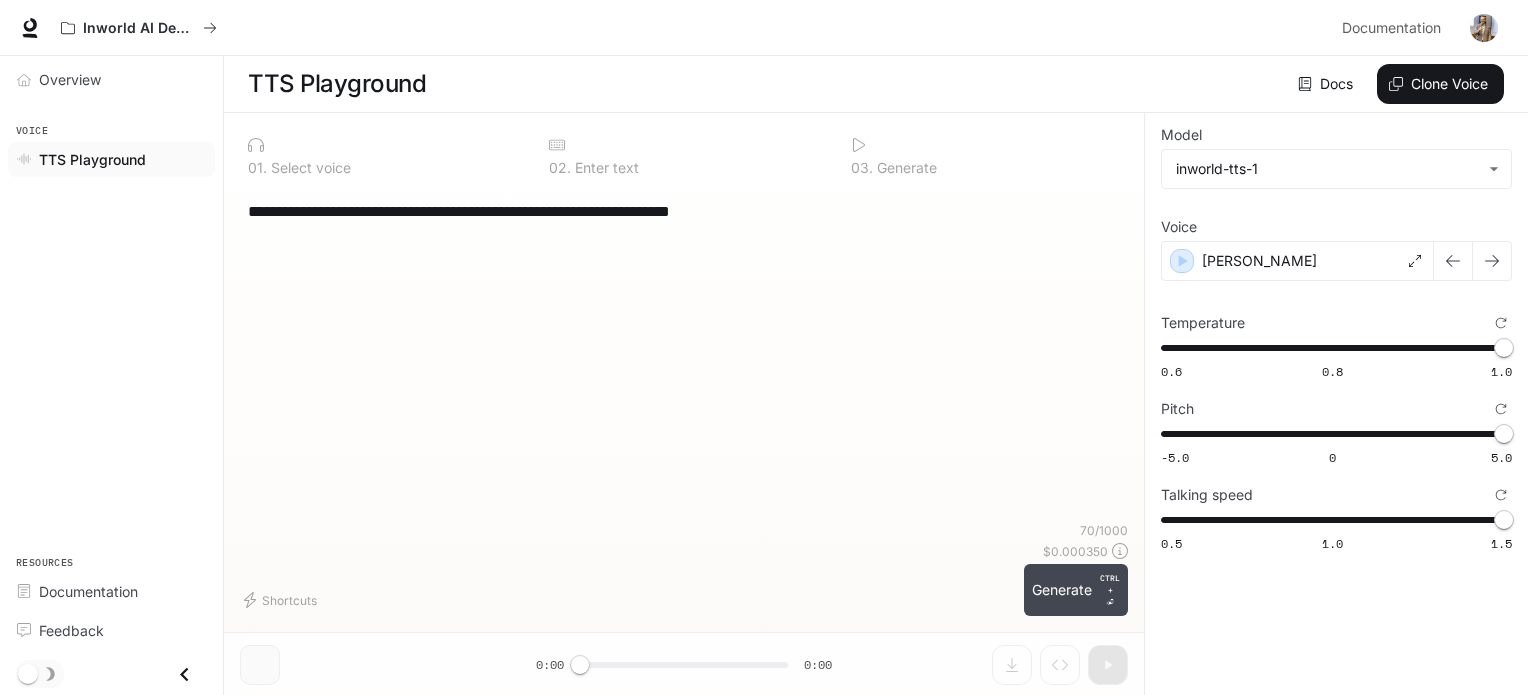 click on "Generate CTRL +  ⏎" at bounding box center (1076, 590) 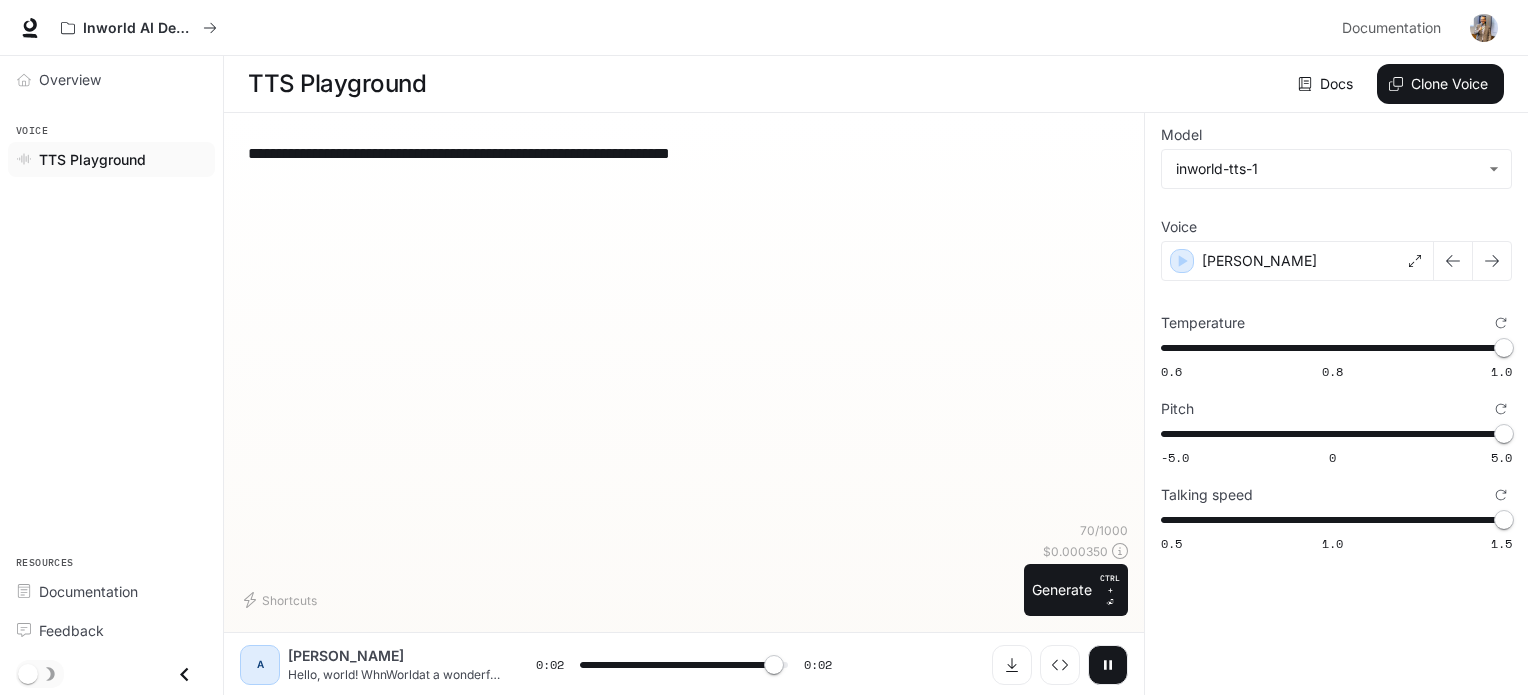 type on "*" 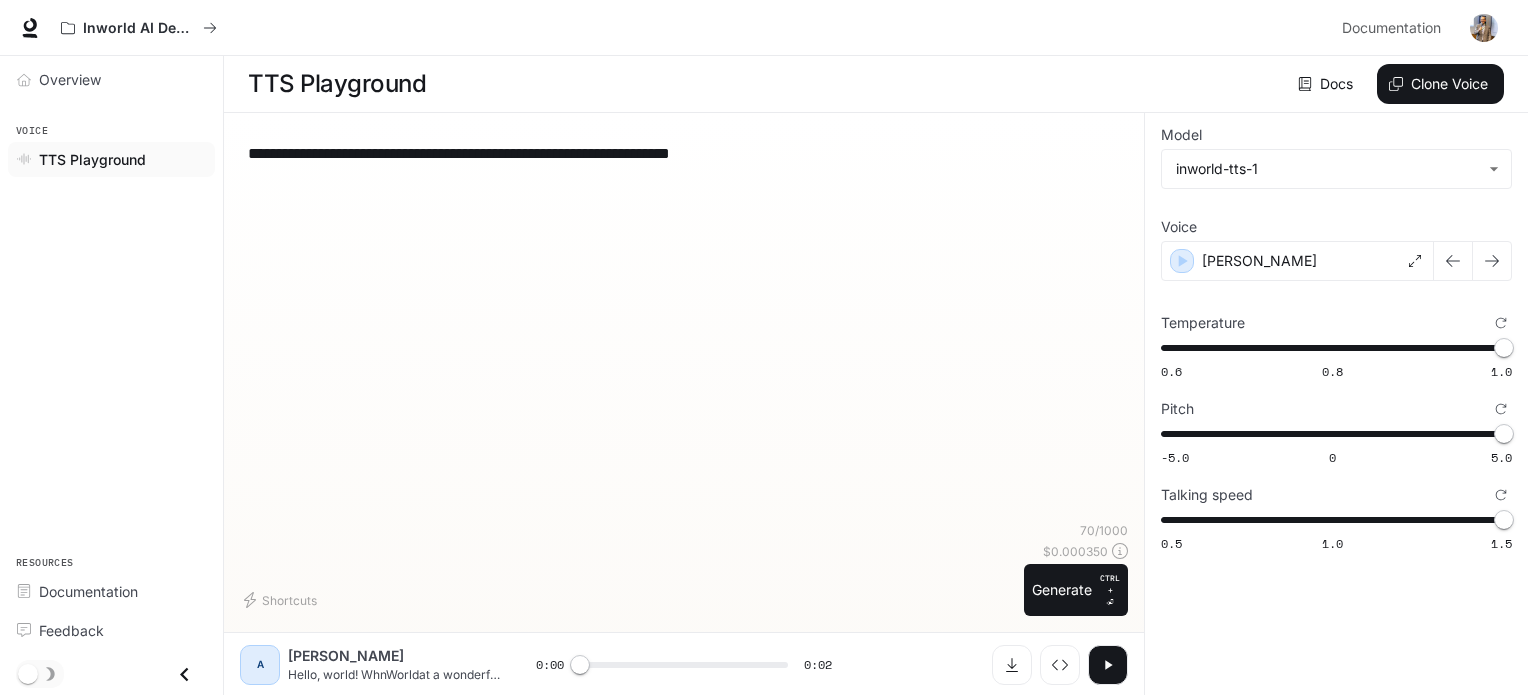 drag, startPoint x: 248, startPoint y: 199, endPoint x: 831, endPoint y: 270, distance: 587.30743 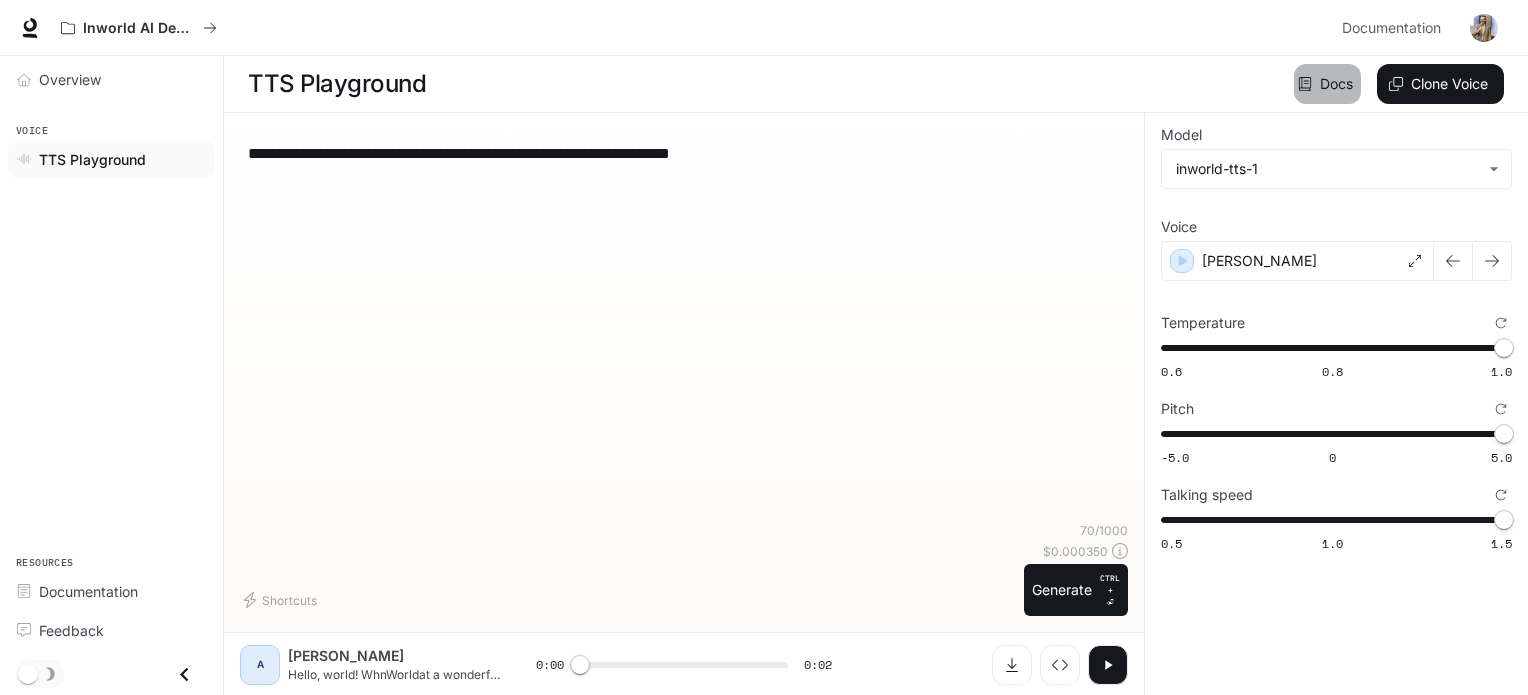 click on "Docs" at bounding box center [1327, 84] 